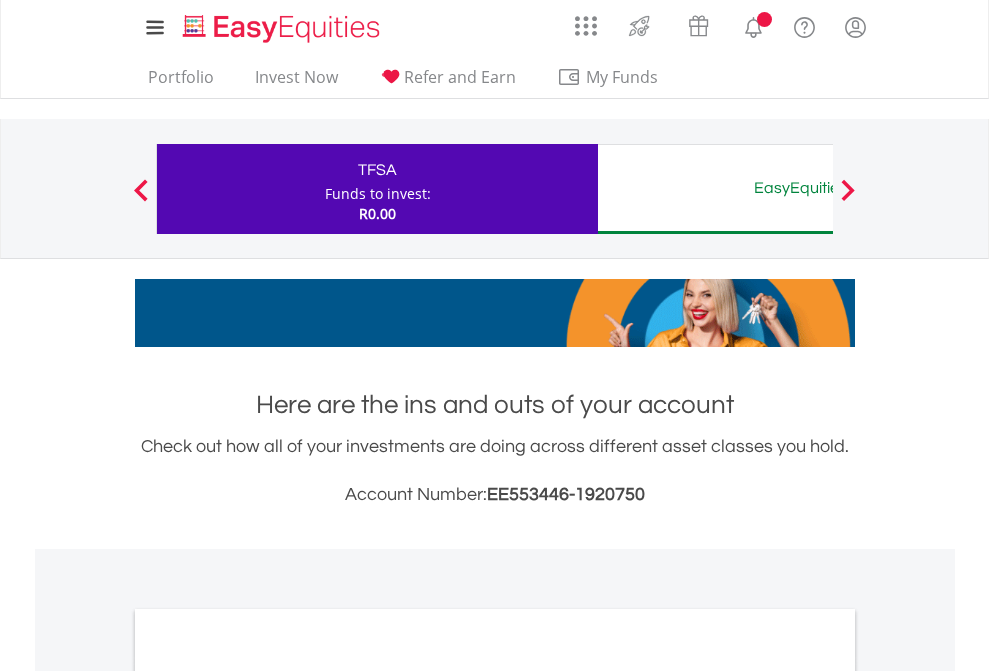 scroll, scrollTop: 0, scrollLeft: 0, axis: both 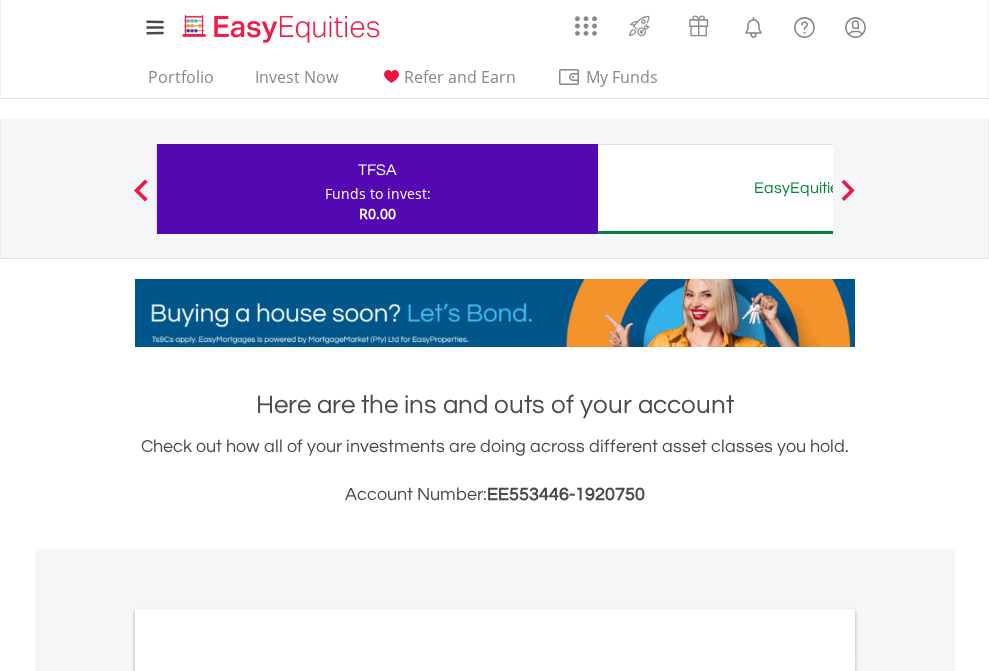 click on "Funds to invest:" at bounding box center [378, 194] 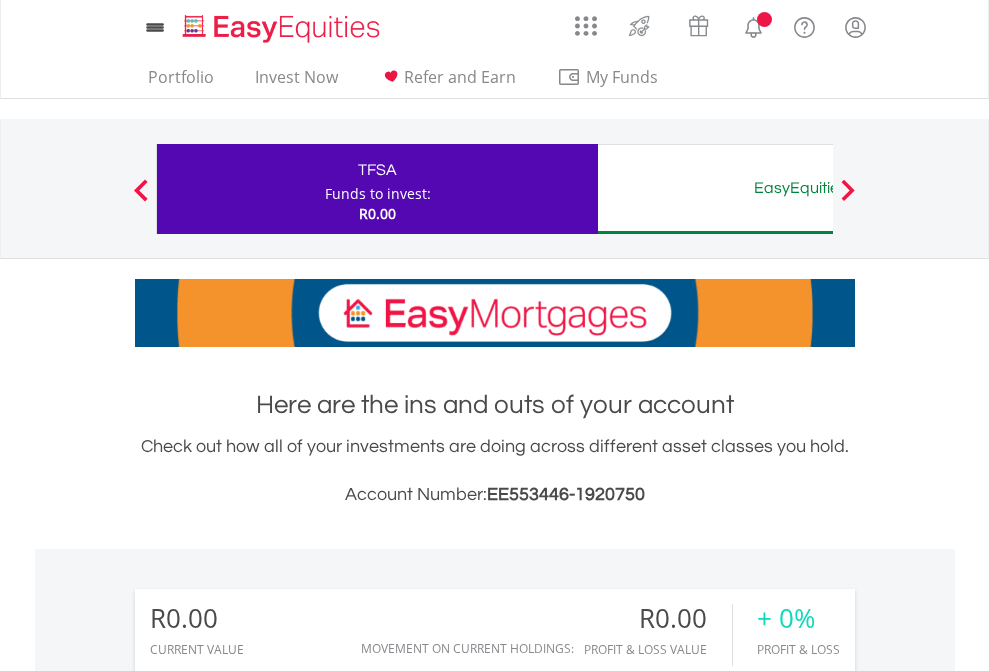 scroll, scrollTop: 0, scrollLeft: 0, axis: both 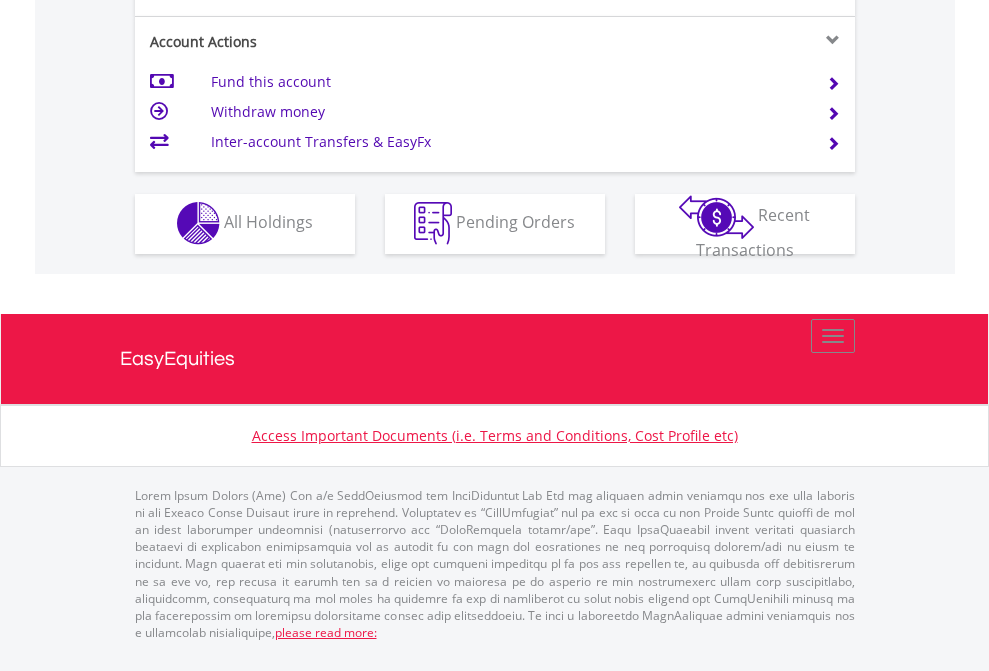 click on "Investment types" at bounding box center (706, -353) 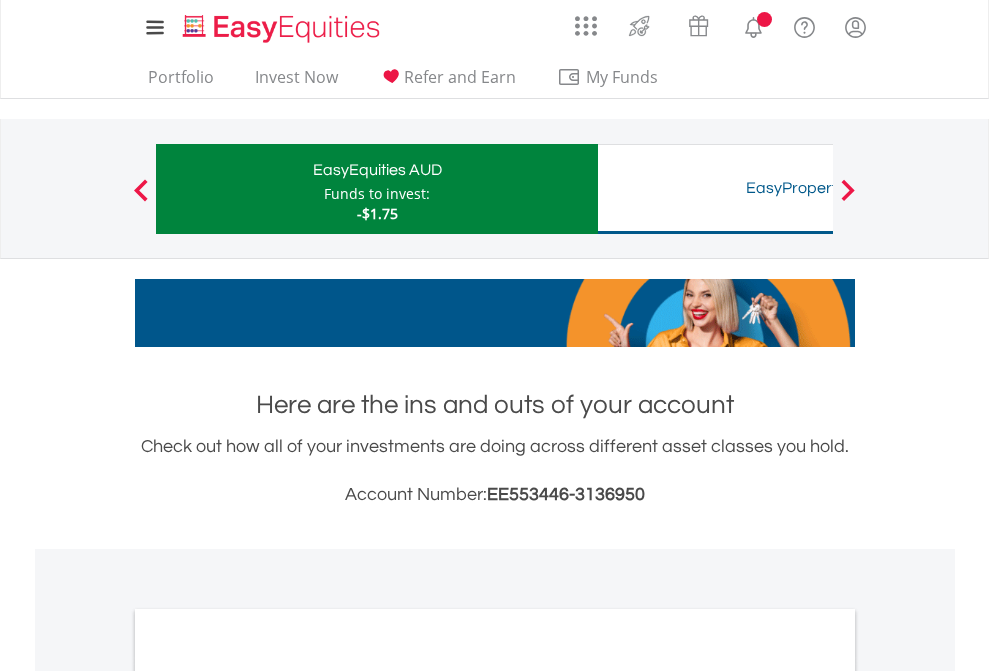 scroll, scrollTop: 0, scrollLeft: 0, axis: both 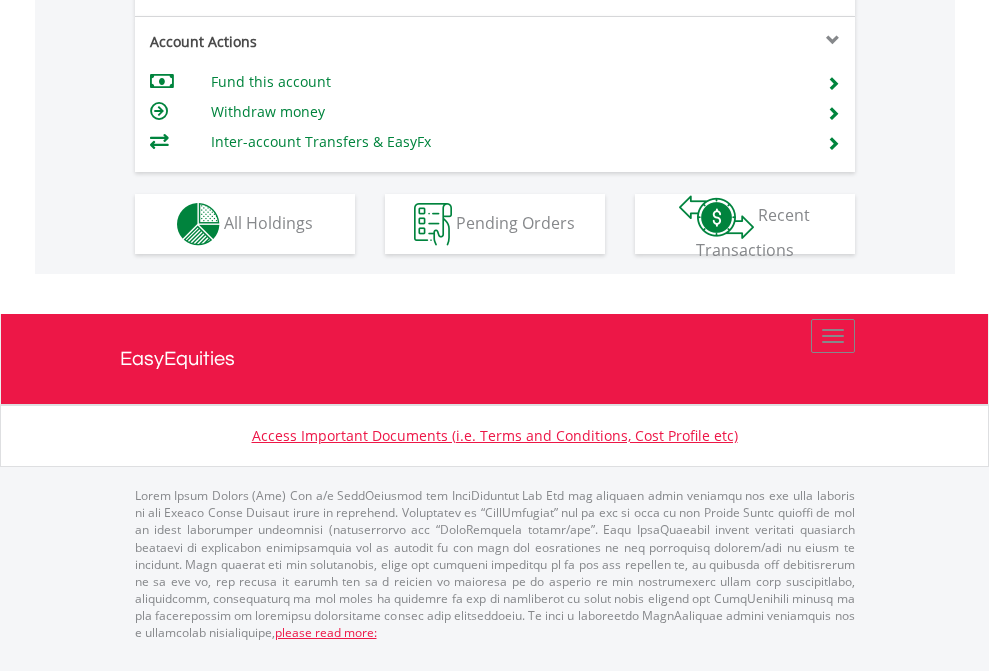 click on "Investment types" at bounding box center (706, -337) 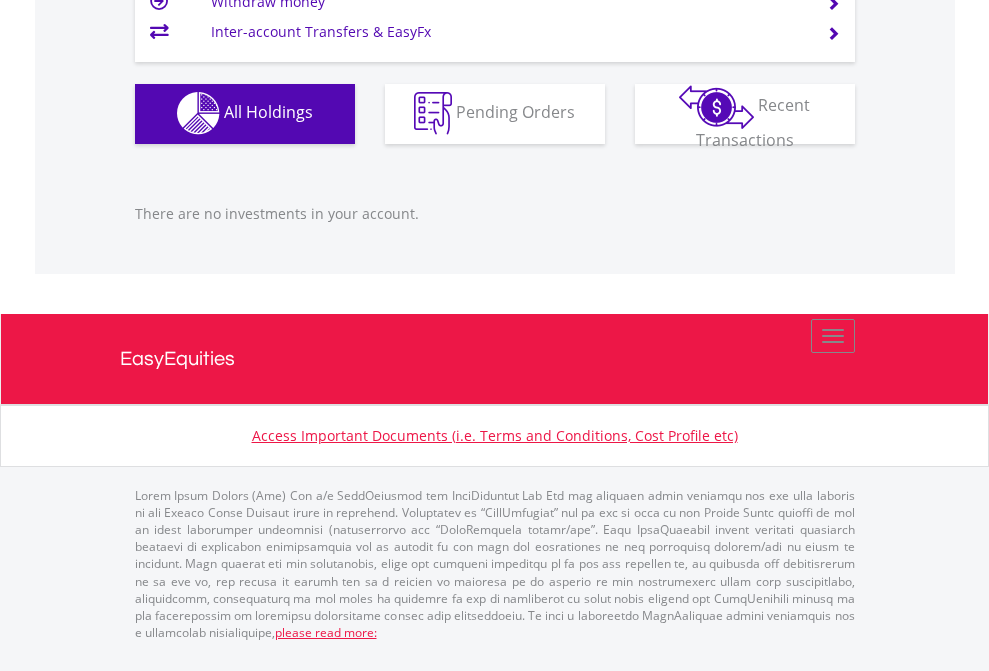 scroll, scrollTop: 1980, scrollLeft: 0, axis: vertical 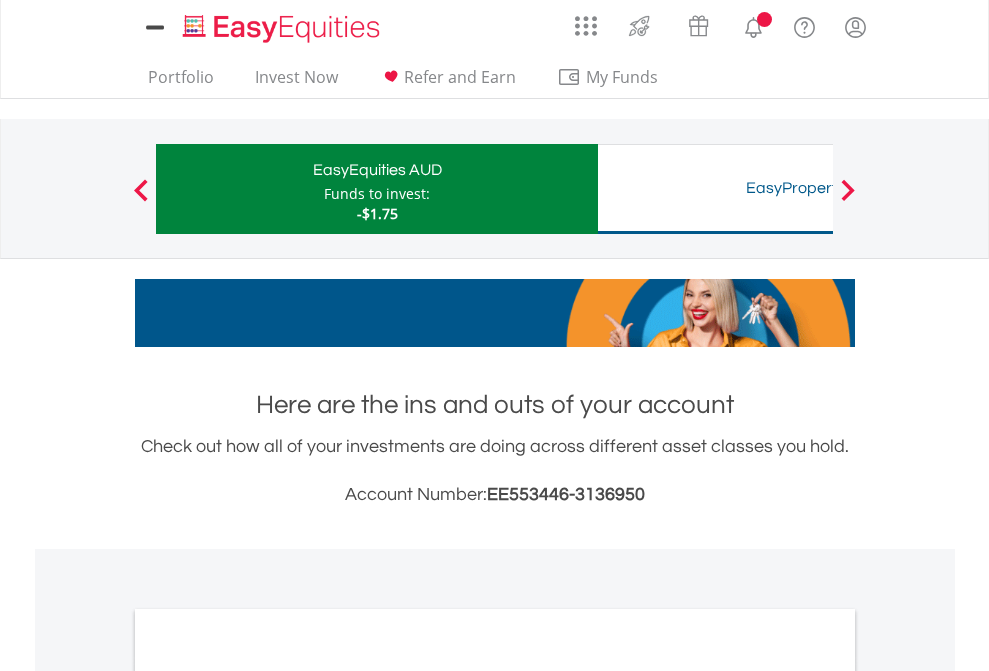click on "All Holdings" at bounding box center [268, 1096] 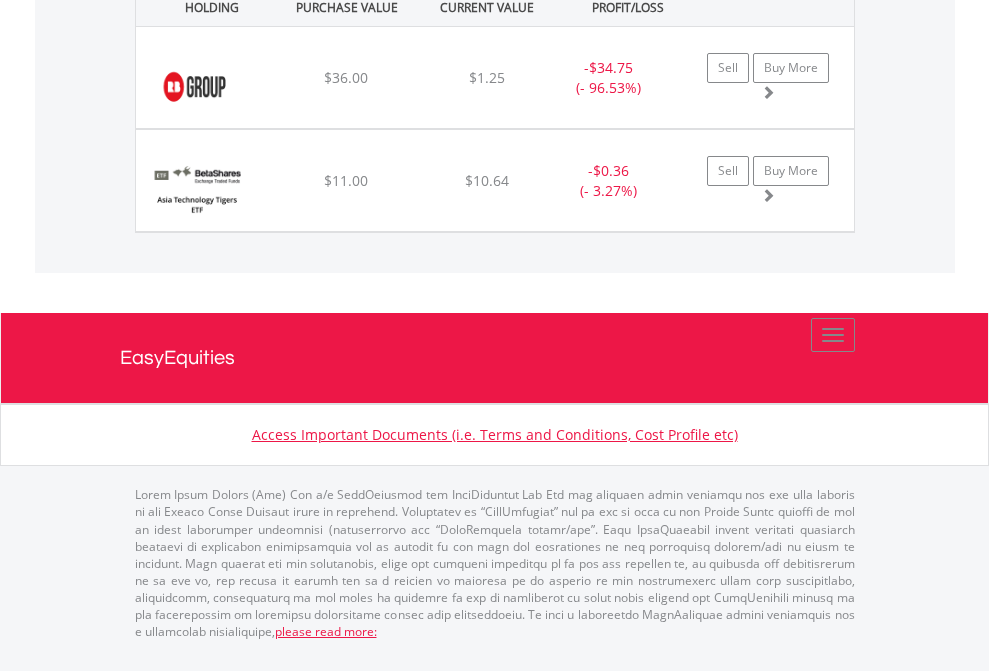 scroll, scrollTop: 2265, scrollLeft: 0, axis: vertical 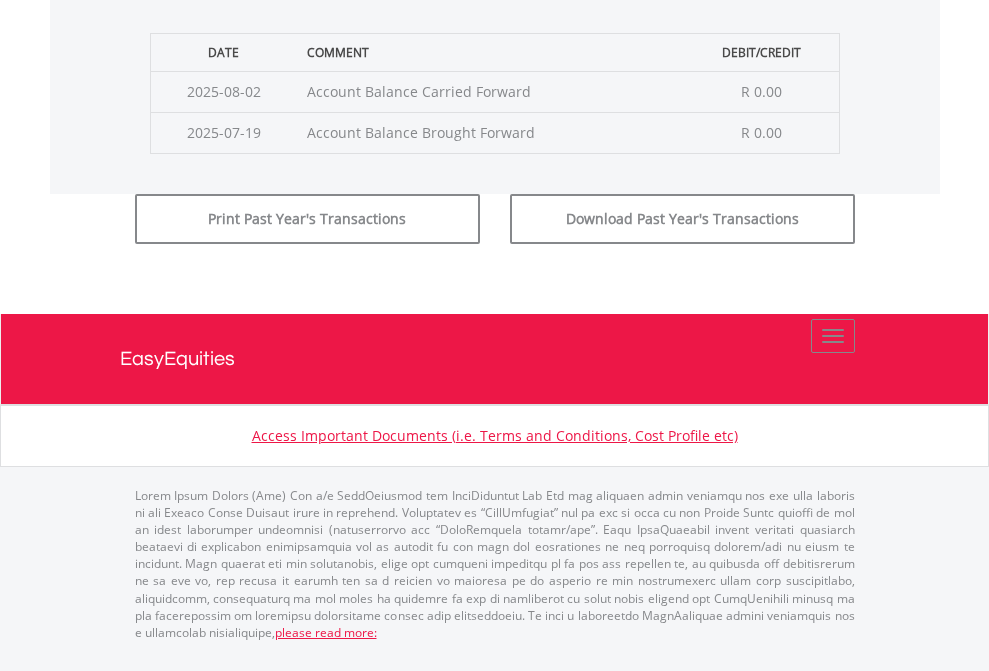 click on "Submit" at bounding box center (714, -183) 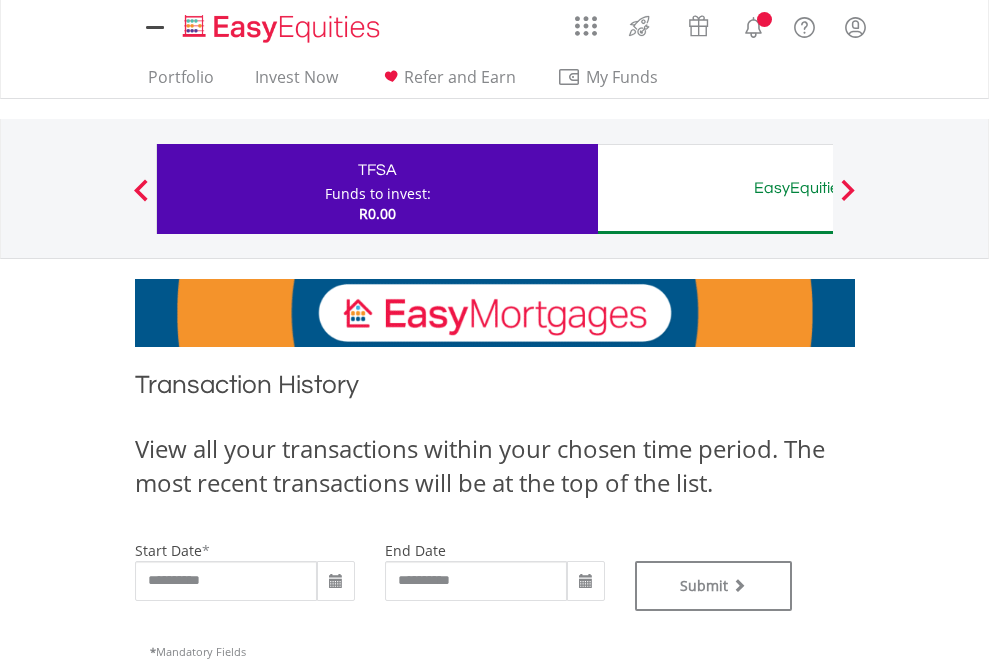scroll, scrollTop: 0, scrollLeft: 0, axis: both 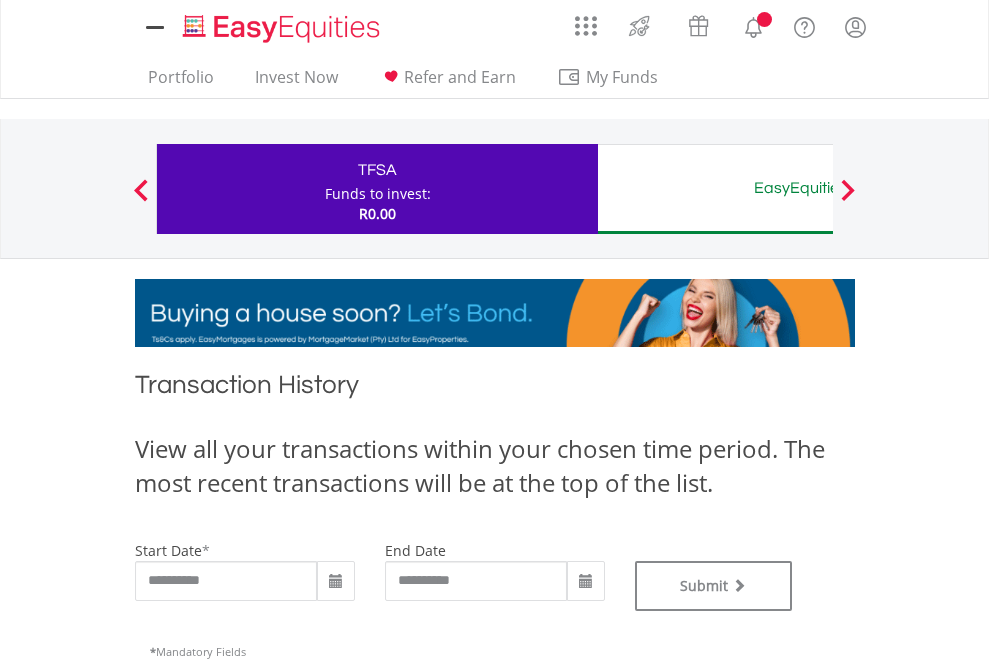 click on "EasyEquities AUD" at bounding box center [818, 188] 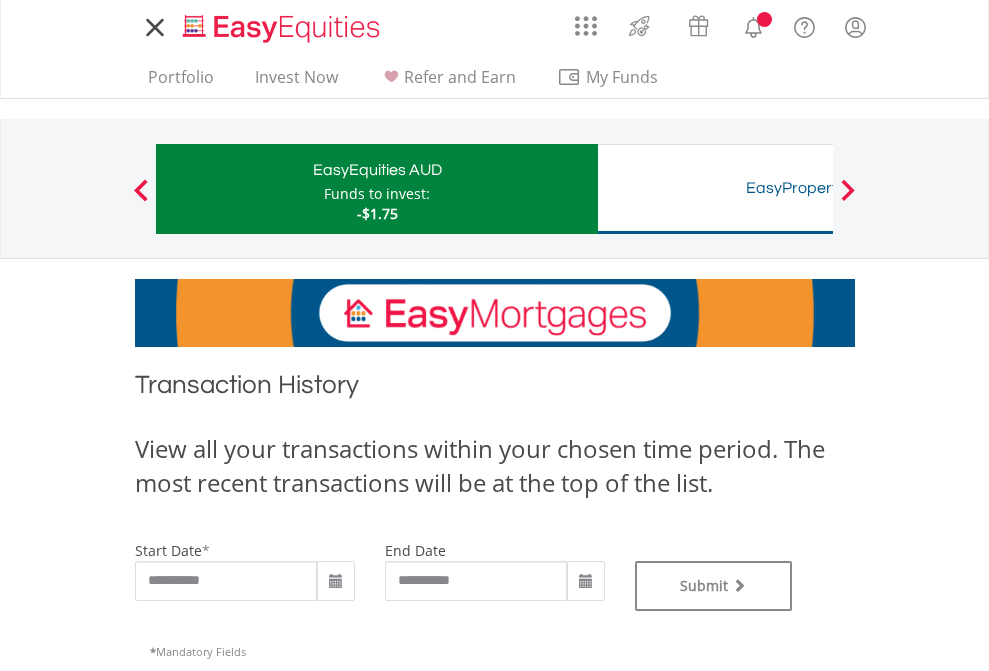 scroll, scrollTop: 0, scrollLeft: 0, axis: both 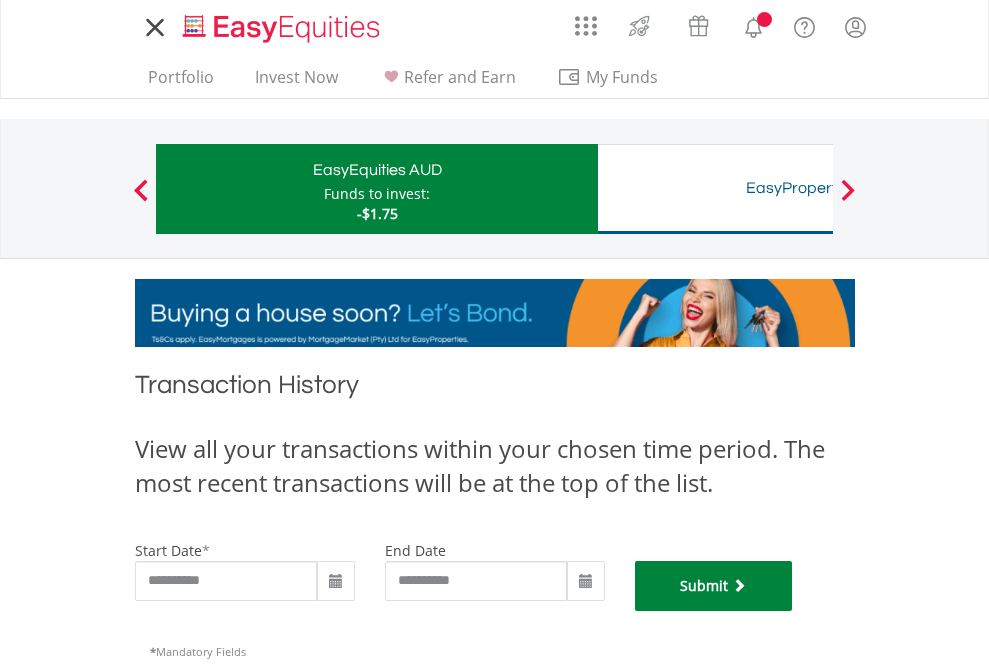 click on "Submit" at bounding box center [714, 586] 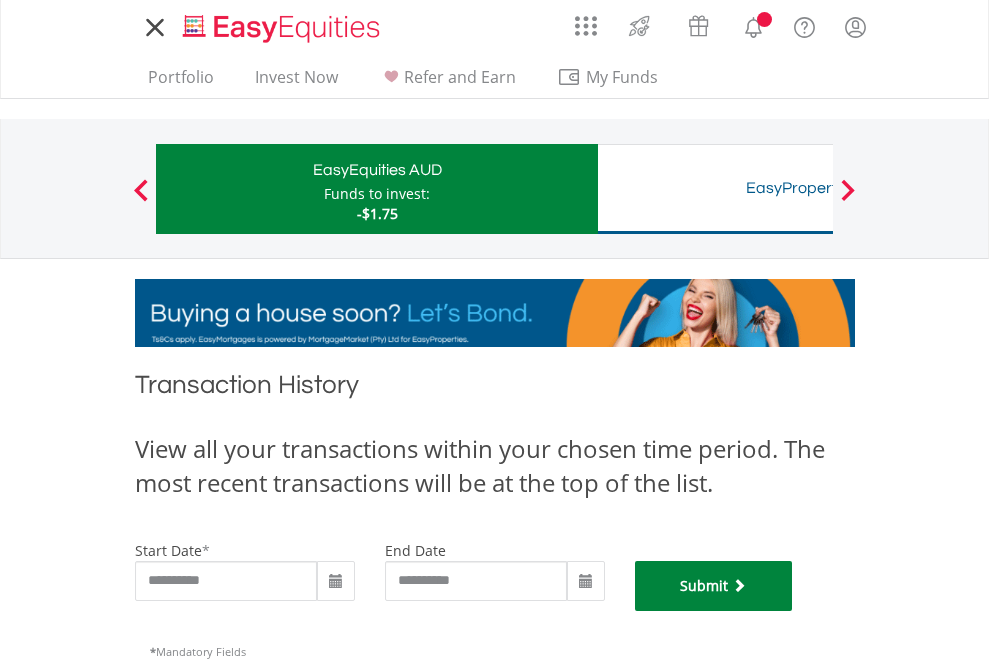 scroll, scrollTop: 811, scrollLeft: 0, axis: vertical 